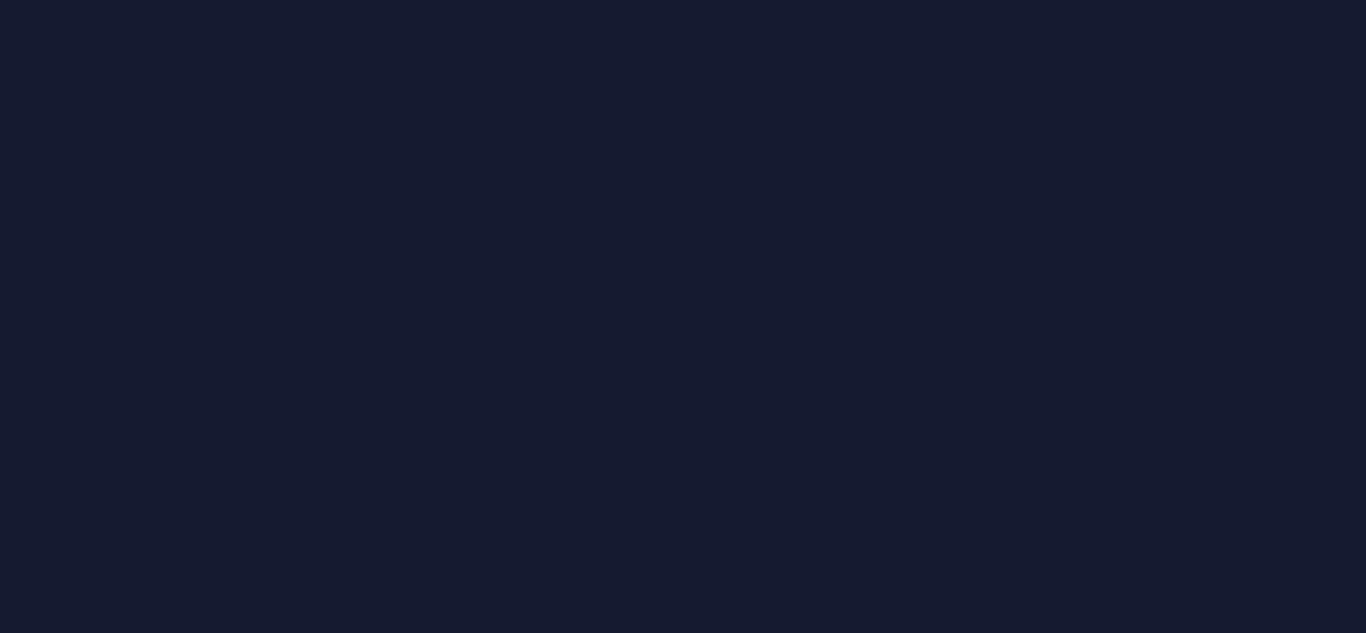 scroll, scrollTop: 0, scrollLeft: 0, axis: both 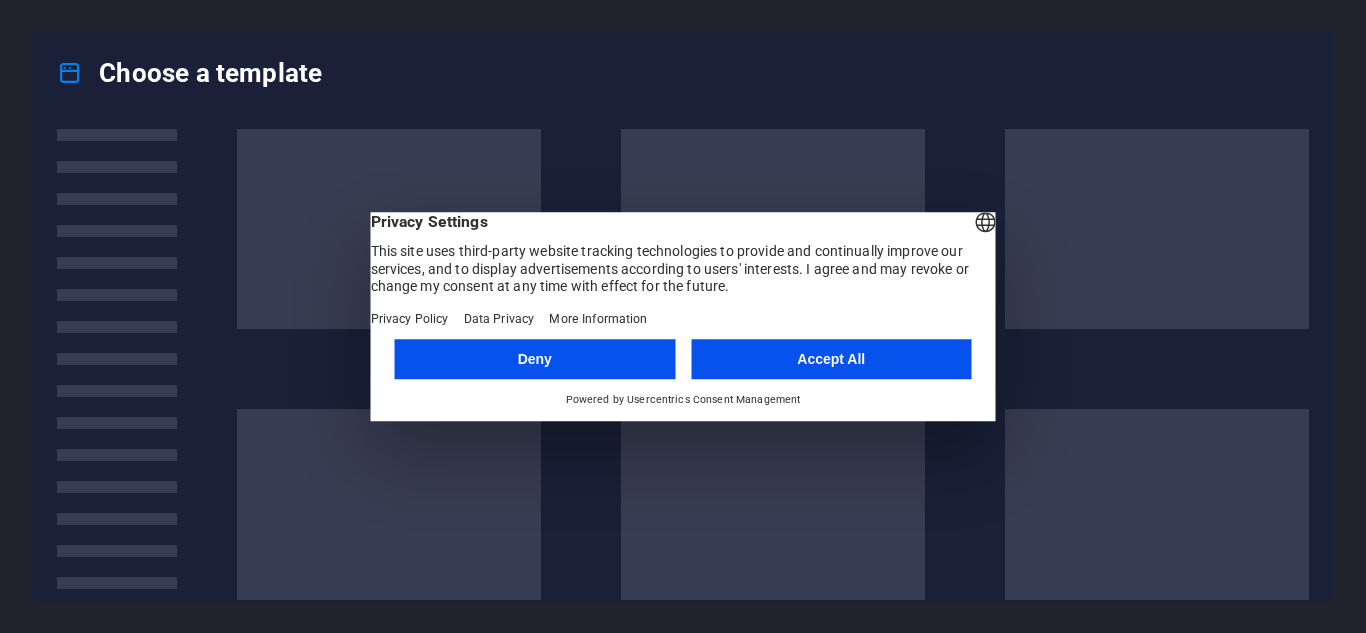 click on "Accept All" at bounding box center [831, 359] 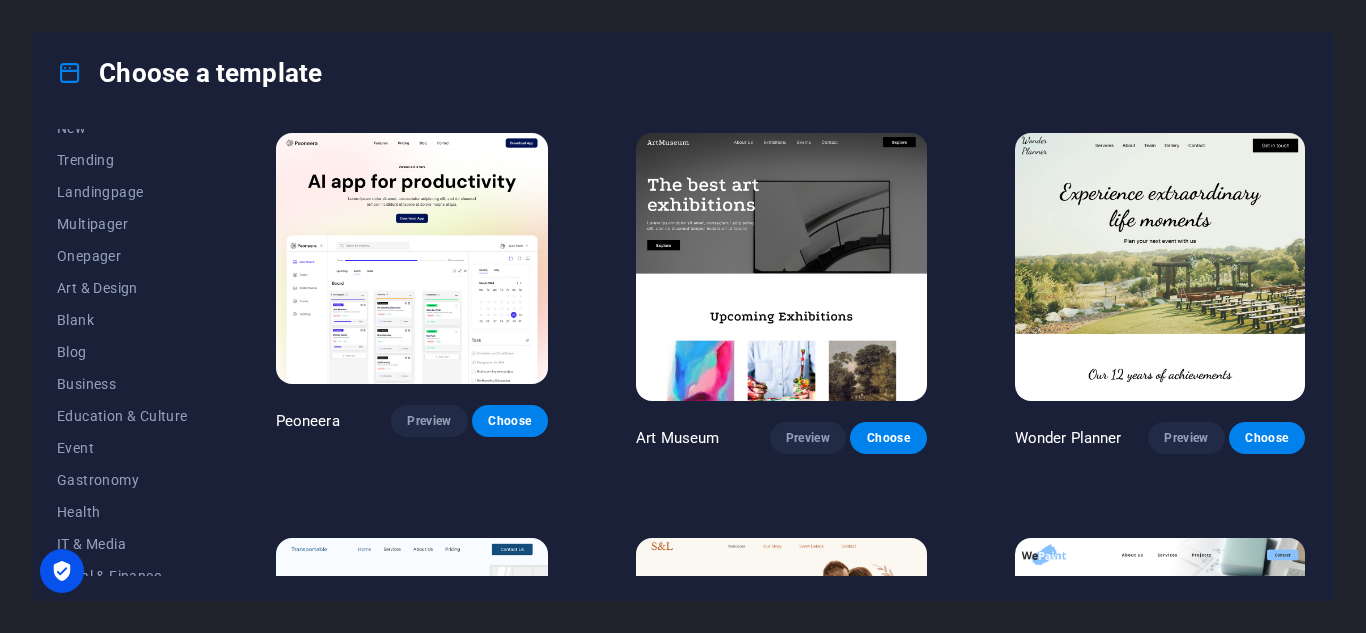 scroll, scrollTop: 68, scrollLeft: 0, axis: vertical 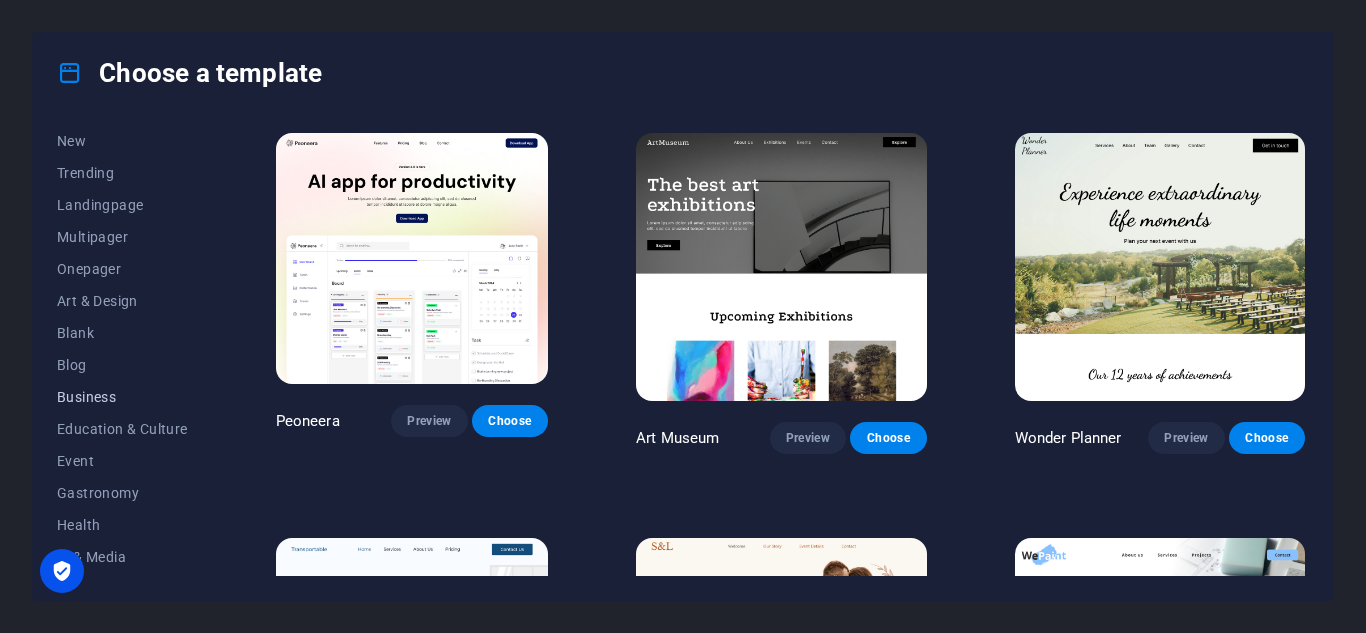 click on "Business" at bounding box center (122, 397) 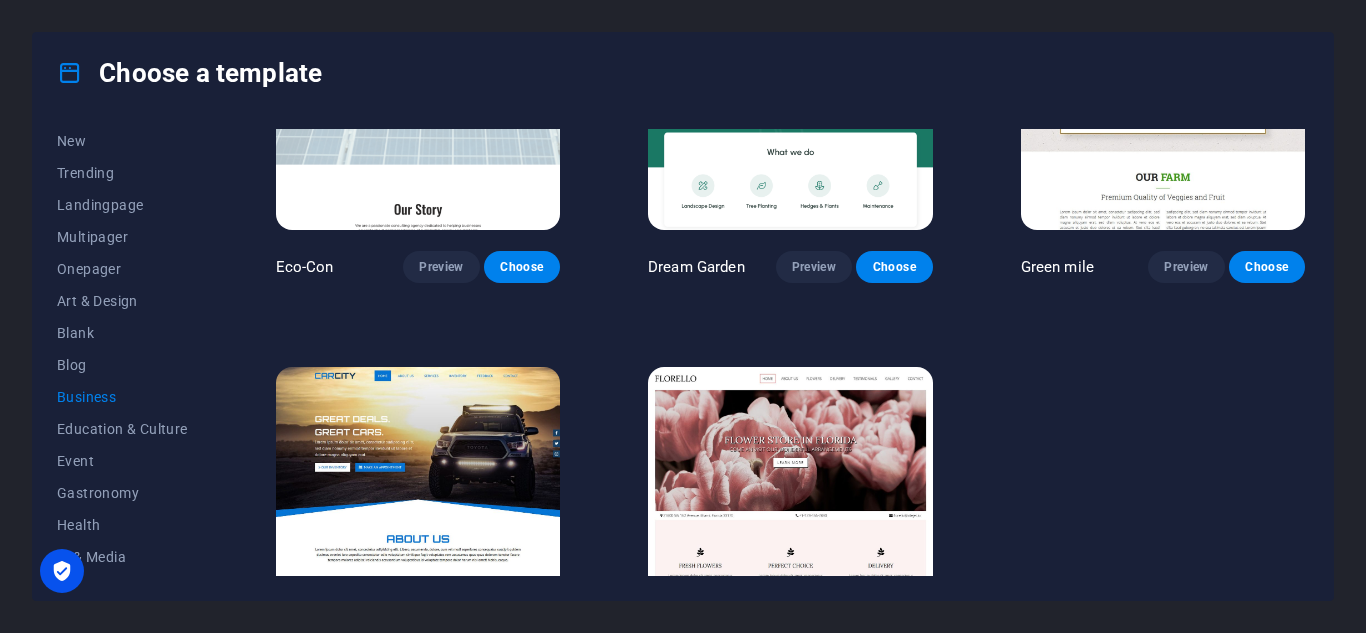 scroll, scrollTop: 267, scrollLeft: 0, axis: vertical 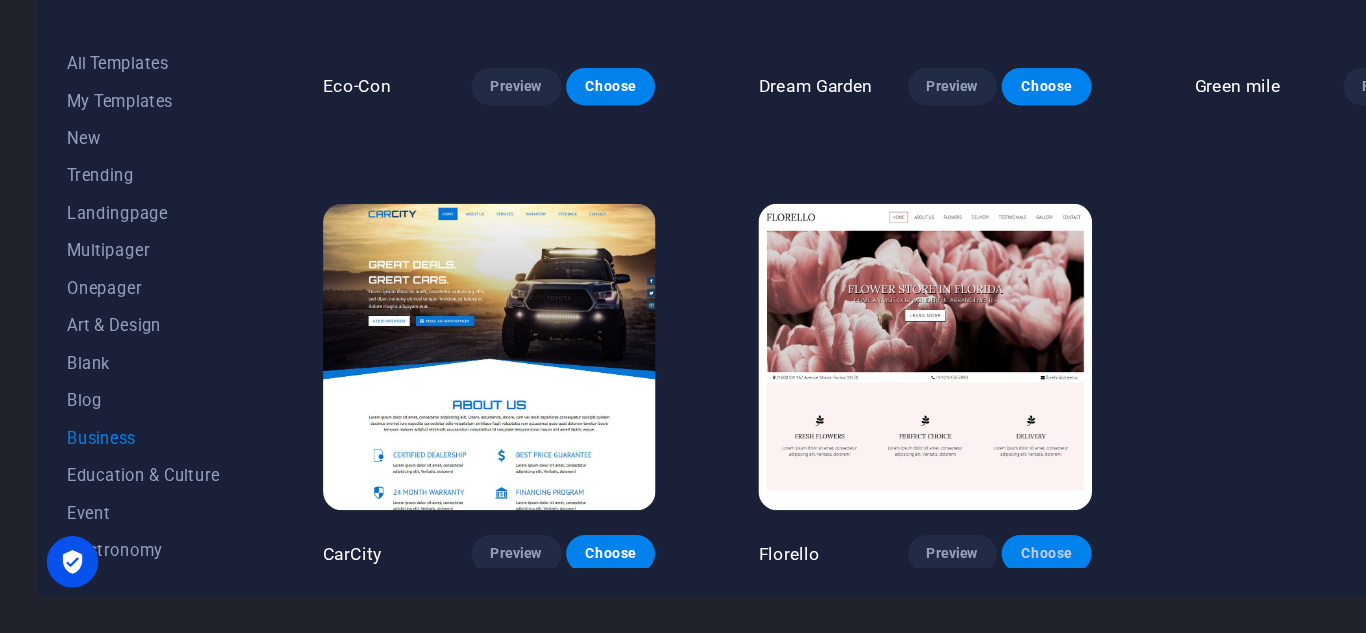 click on "Choose" at bounding box center [894, 564] 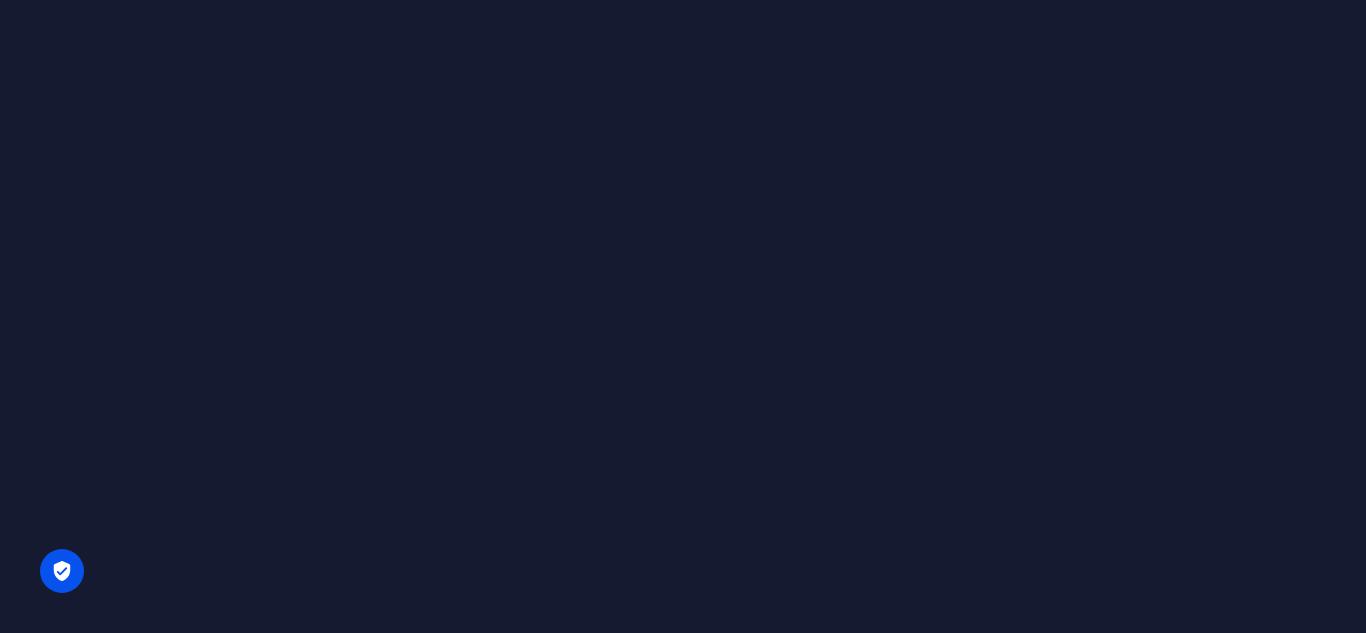 scroll, scrollTop: 0, scrollLeft: 0, axis: both 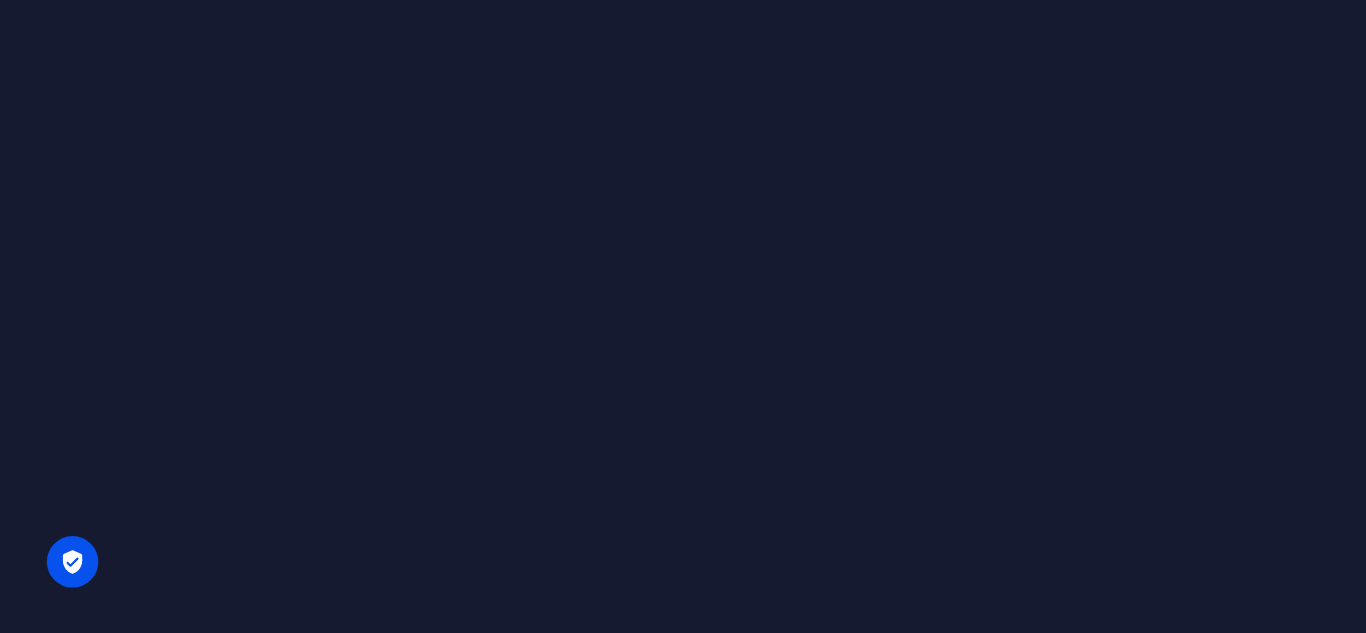 drag, startPoint x: 0, startPoint y: 0, endPoint x: 872, endPoint y: 563, distance: 1037.9562 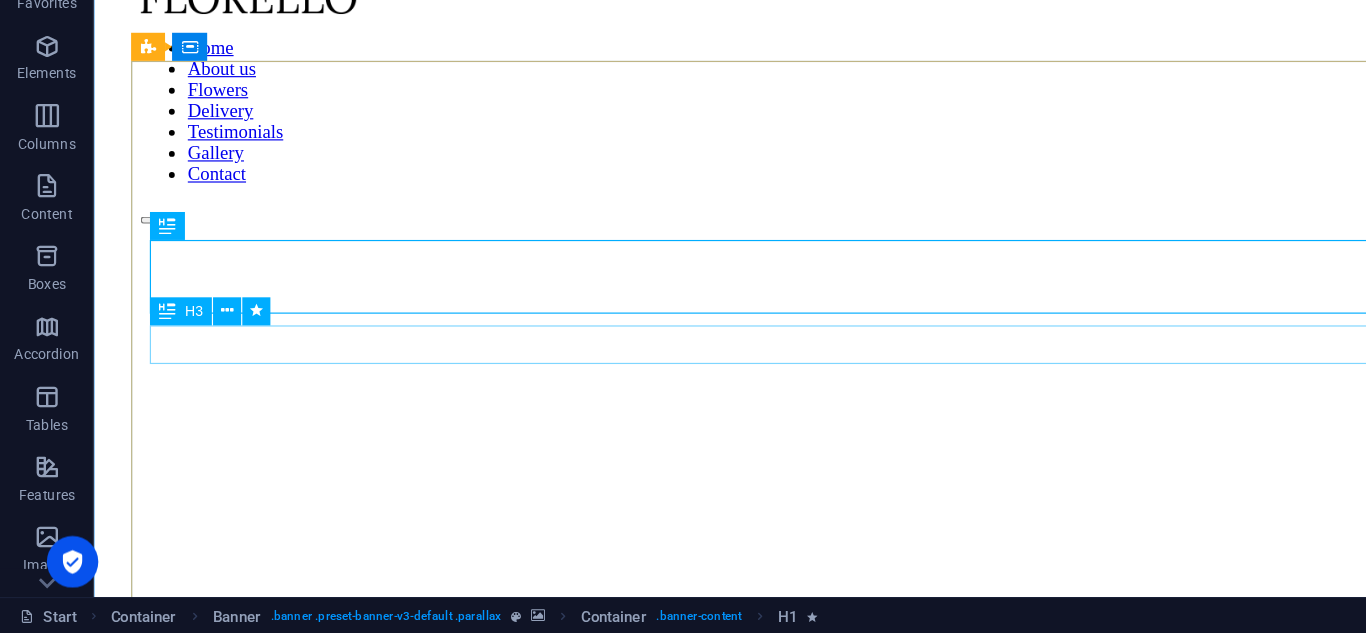 scroll, scrollTop: 0, scrollLeft: 0, axis: both 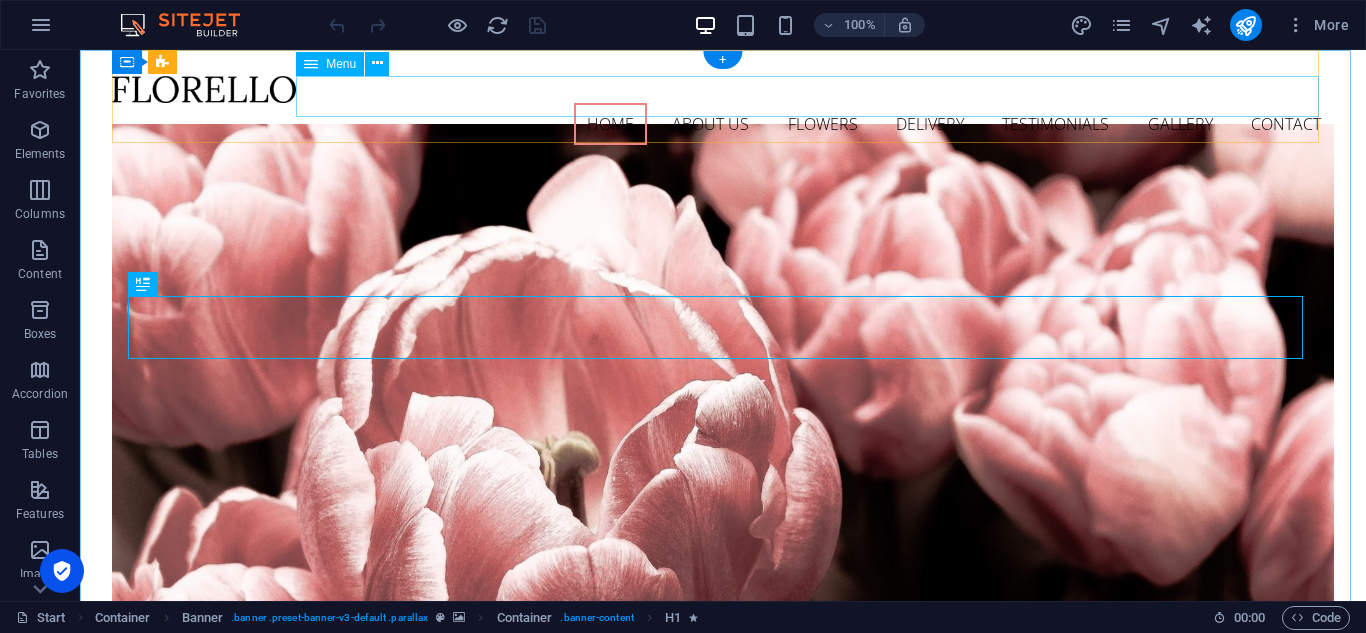 click on "Home About us Flowers Delivery Testimonials Gallery Contact" at bounding box center (723, 124) 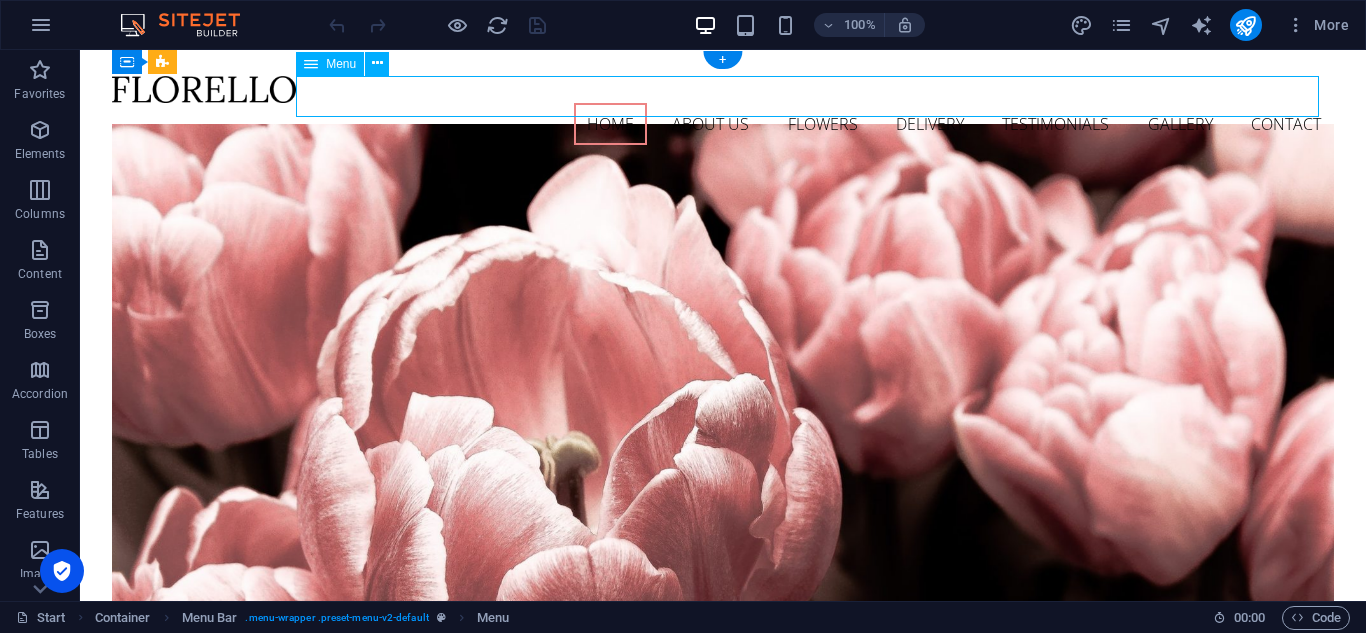 click on "Home About us Flowers Delivery Testimonials Gallery Contact" at bounding box center [723, 124] 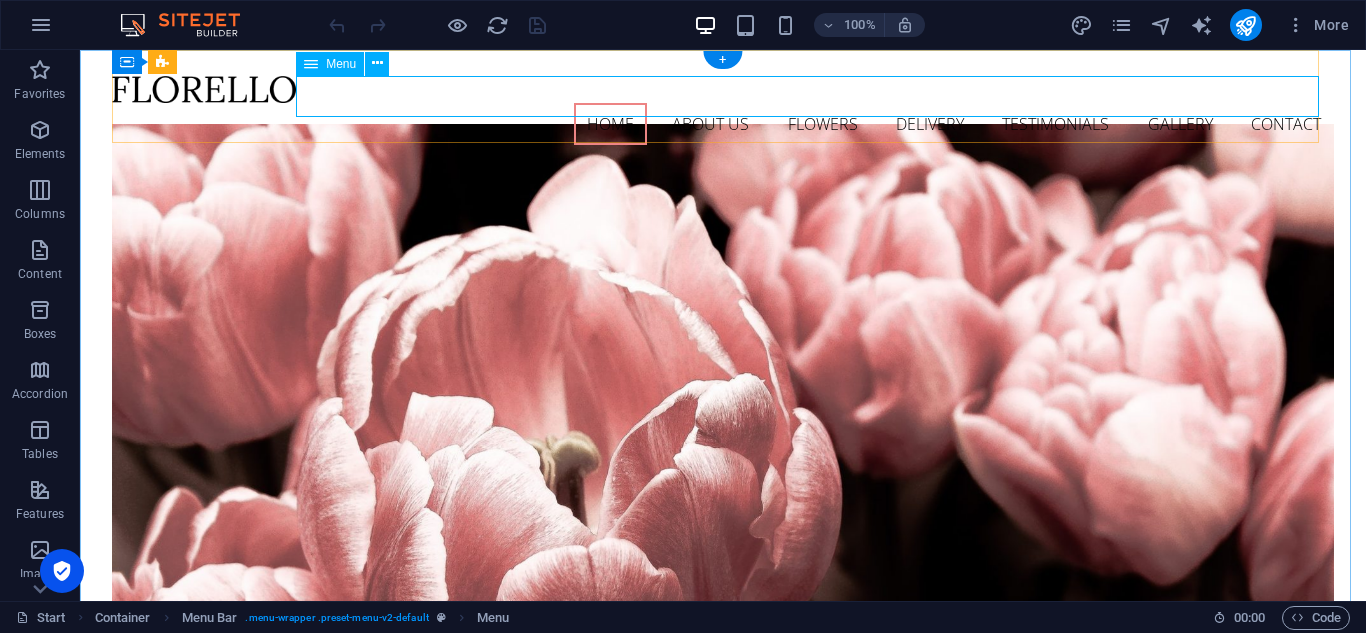click on "Home About us Flowers Delivery Testimonials Gallery Contact" at bounding box center (723, 124) 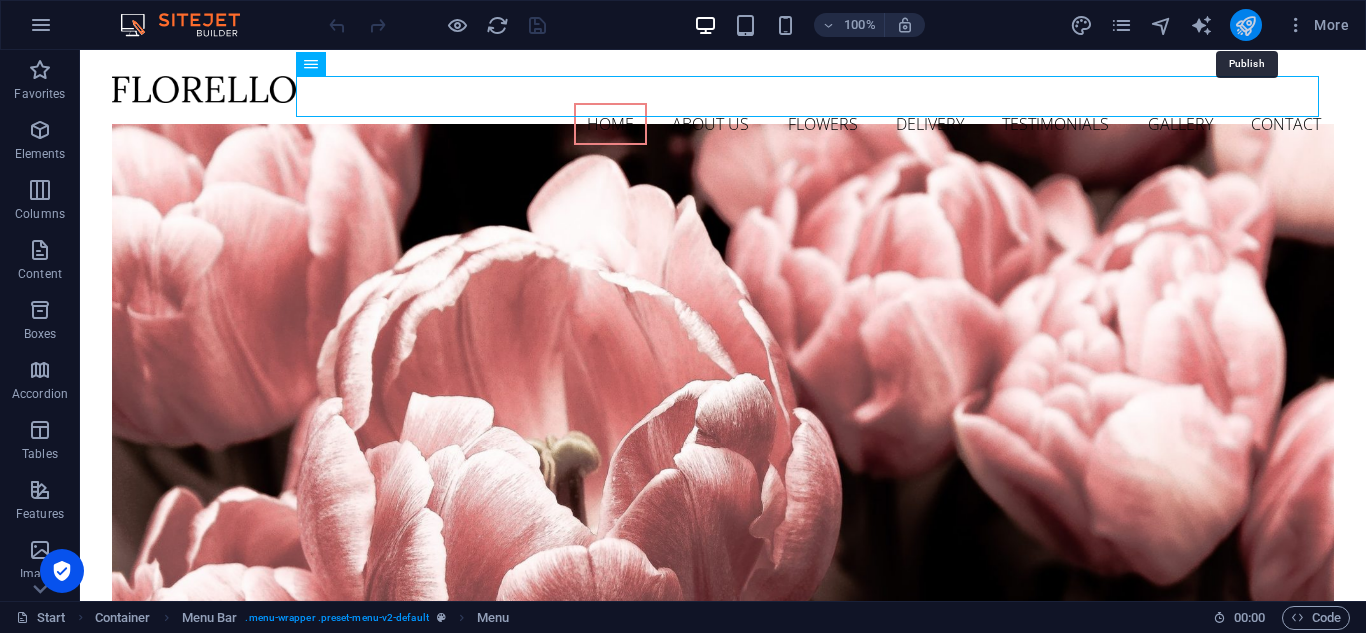 click at bounding box center [1245, 25] 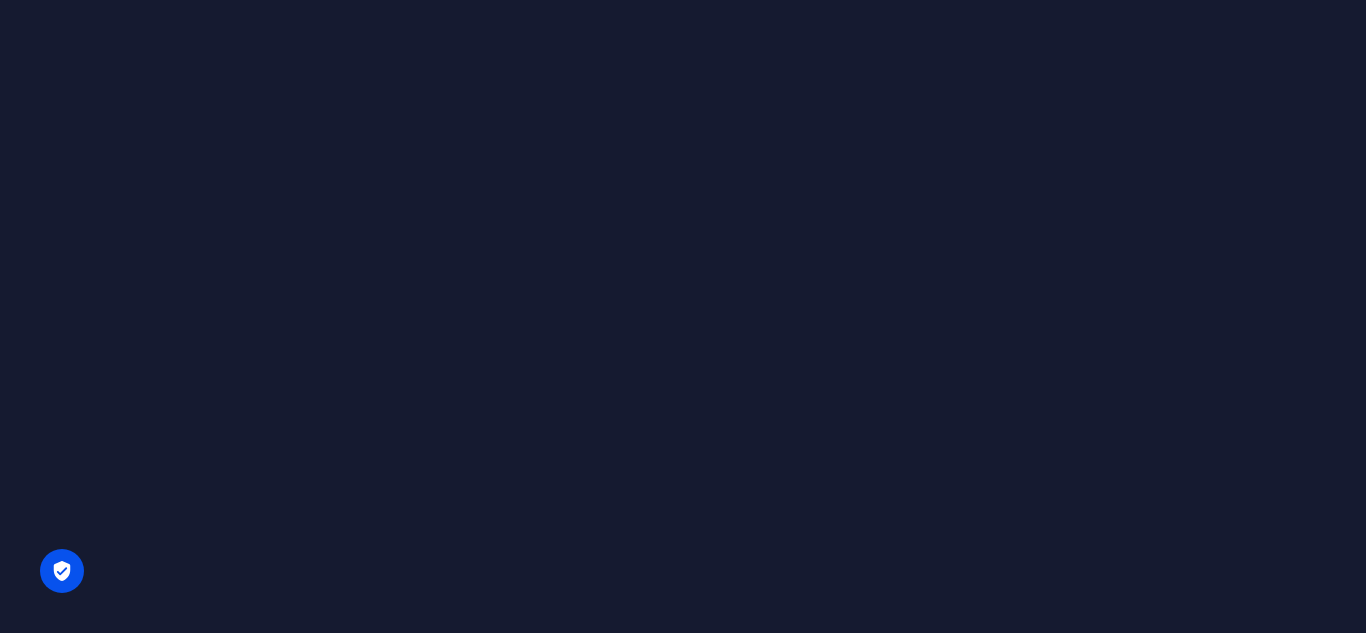 scroll, scrollTop: 0, scrollLeft: 0, axis: both 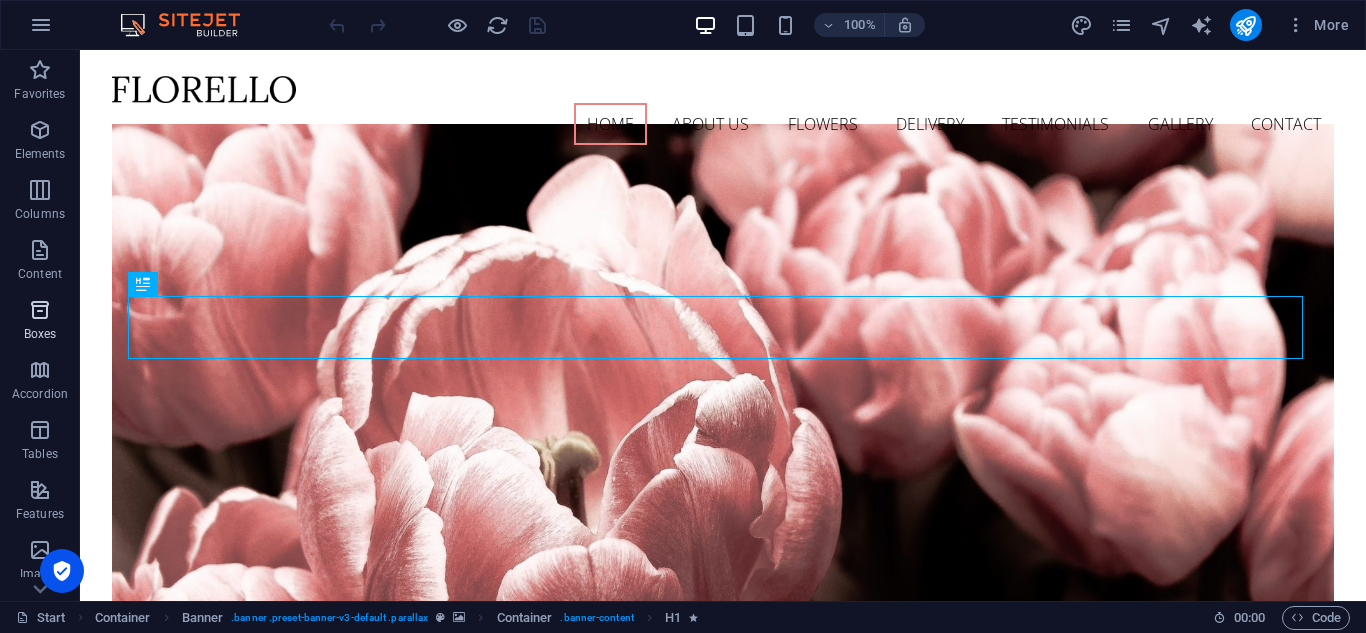 click at bounding box center (40, 310) 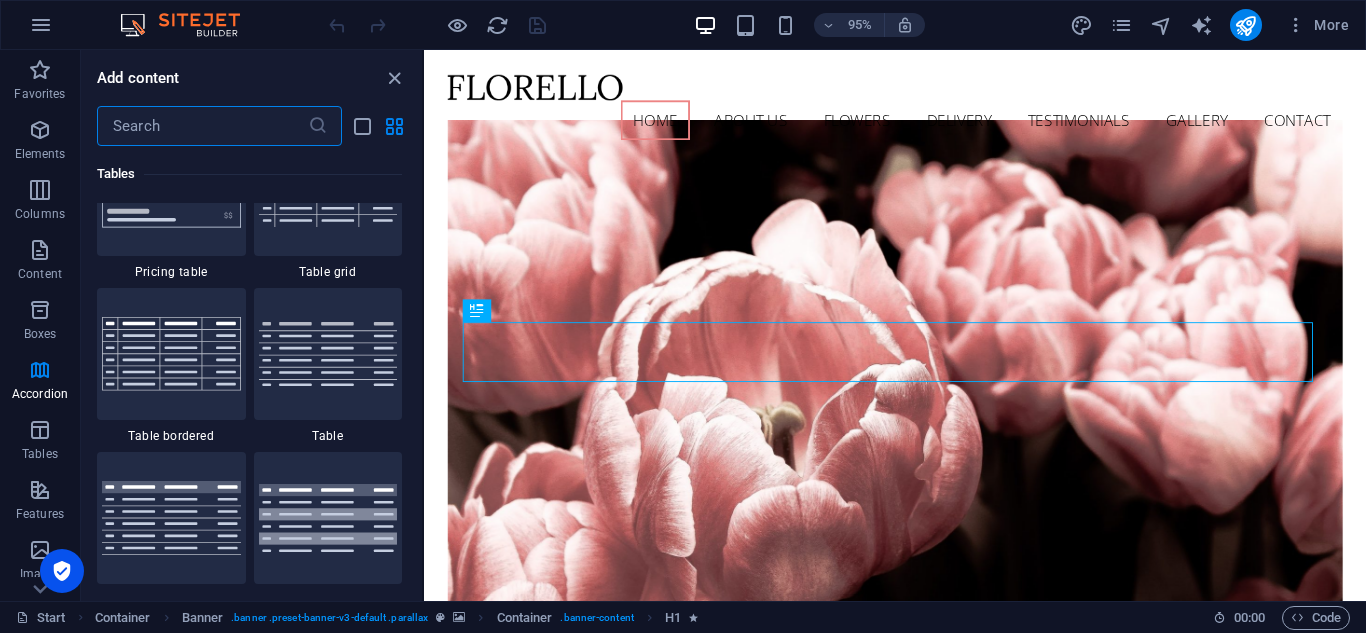 scroll, scrollTop: 7011, scrollLeft: 0, axis: vertical 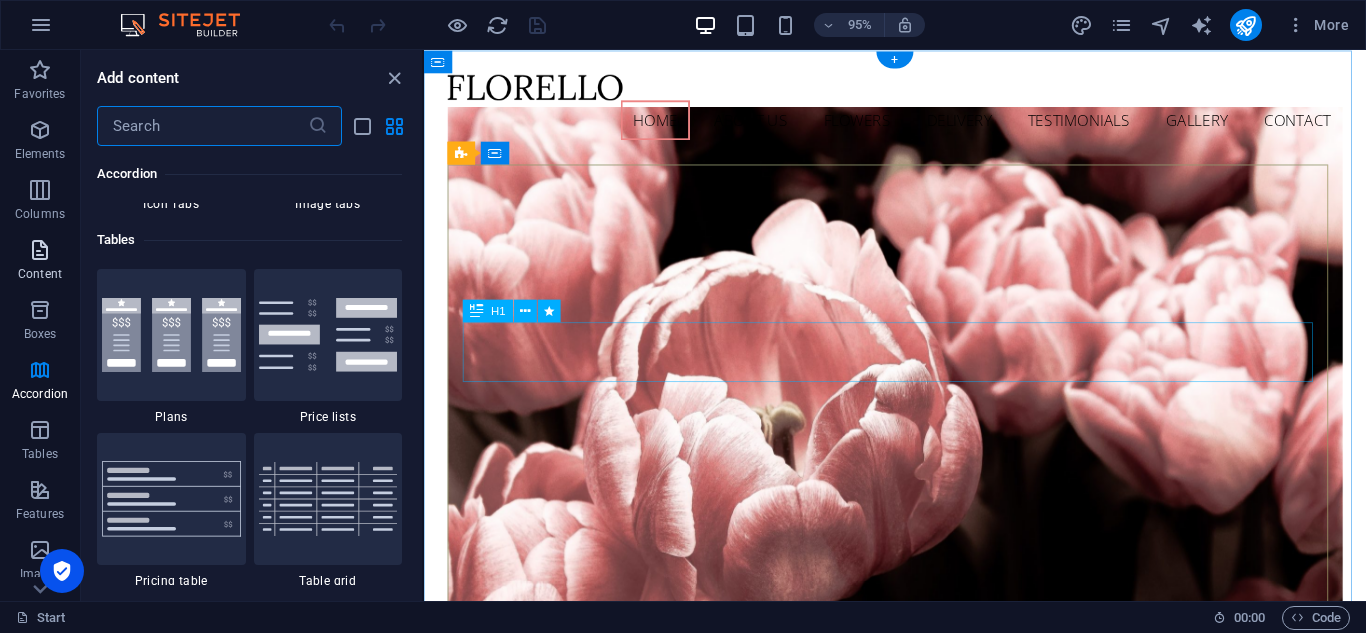 click on "Content" at bounding box center (40, 262) 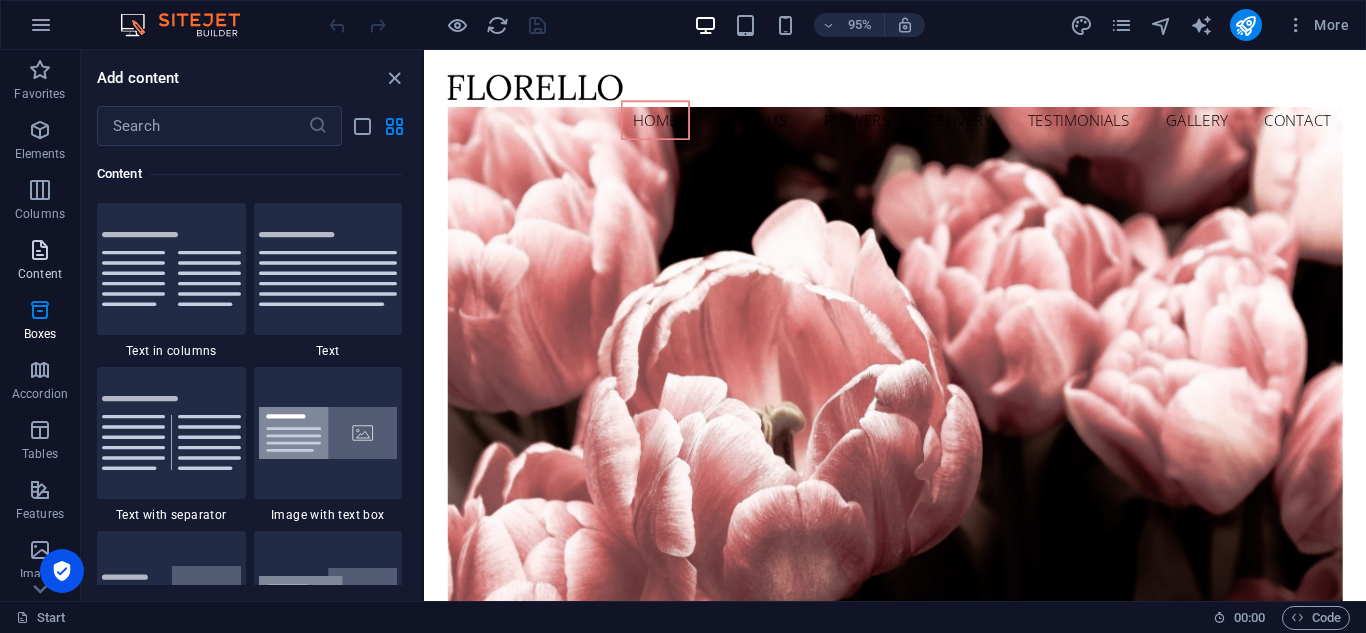 scroll, scrollTop: 3499, scrollLeft: 0, axis: vertical 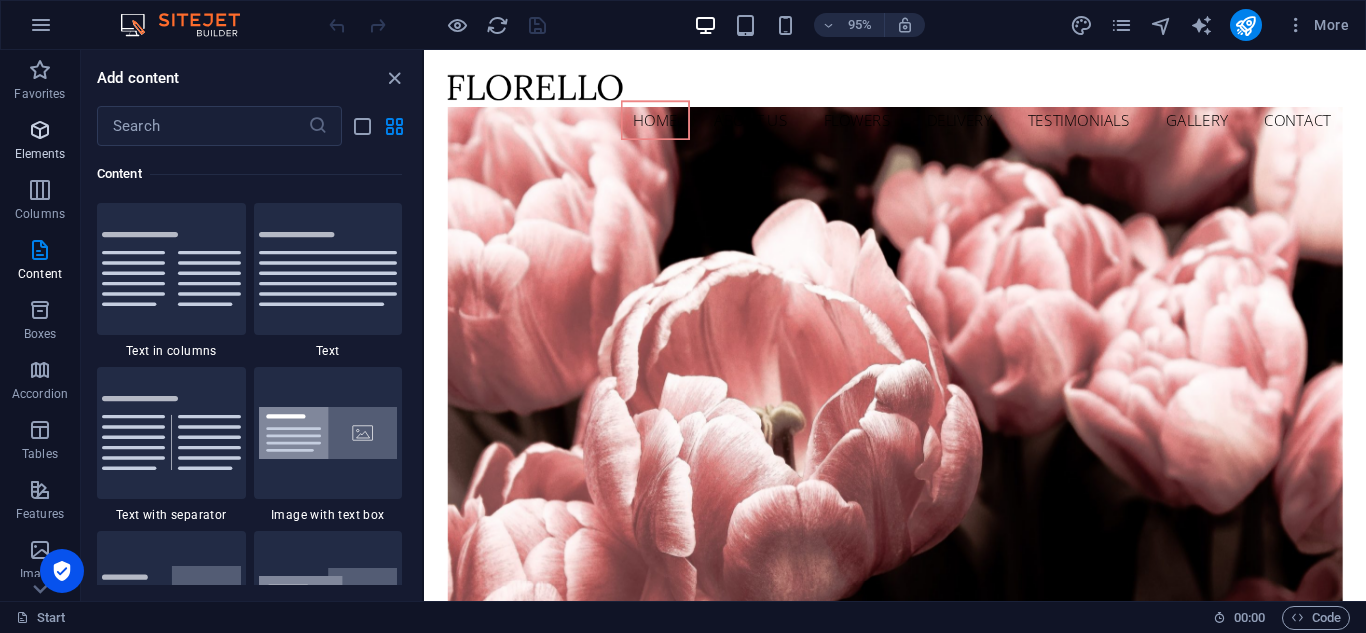 click on "Elements" at bounding box center (40, 142) 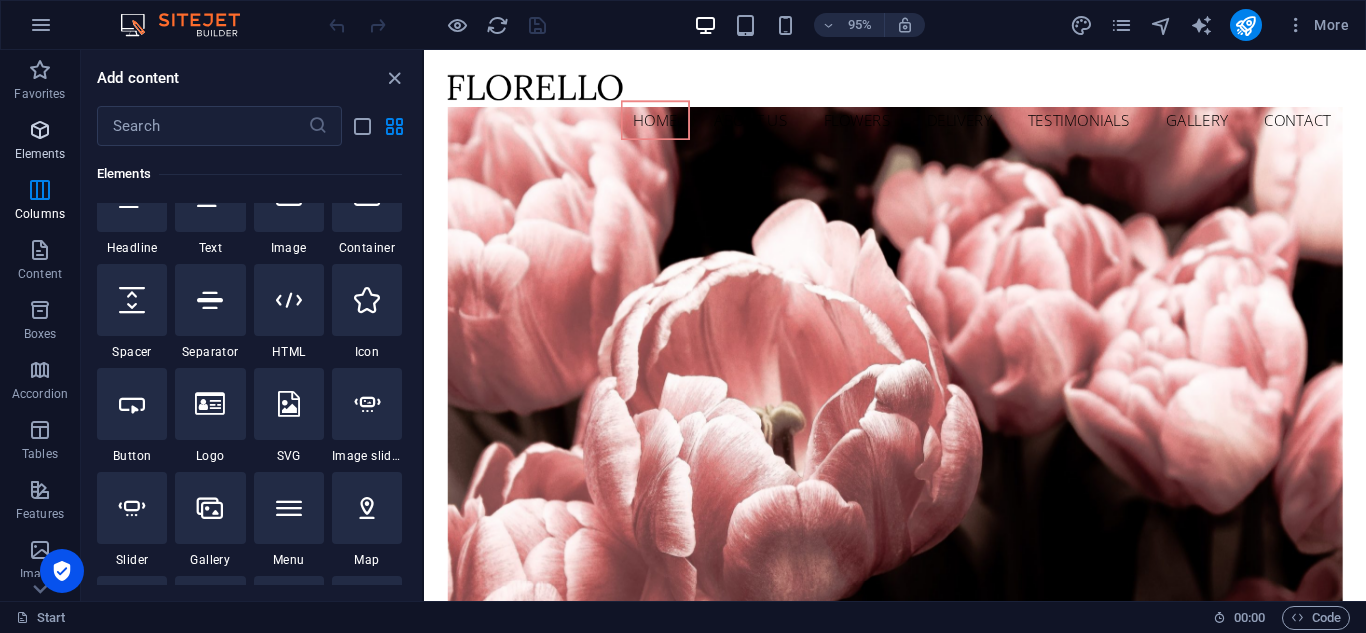 scroll, scrollTop: 213, scrollLeft: 0, axis: vertical 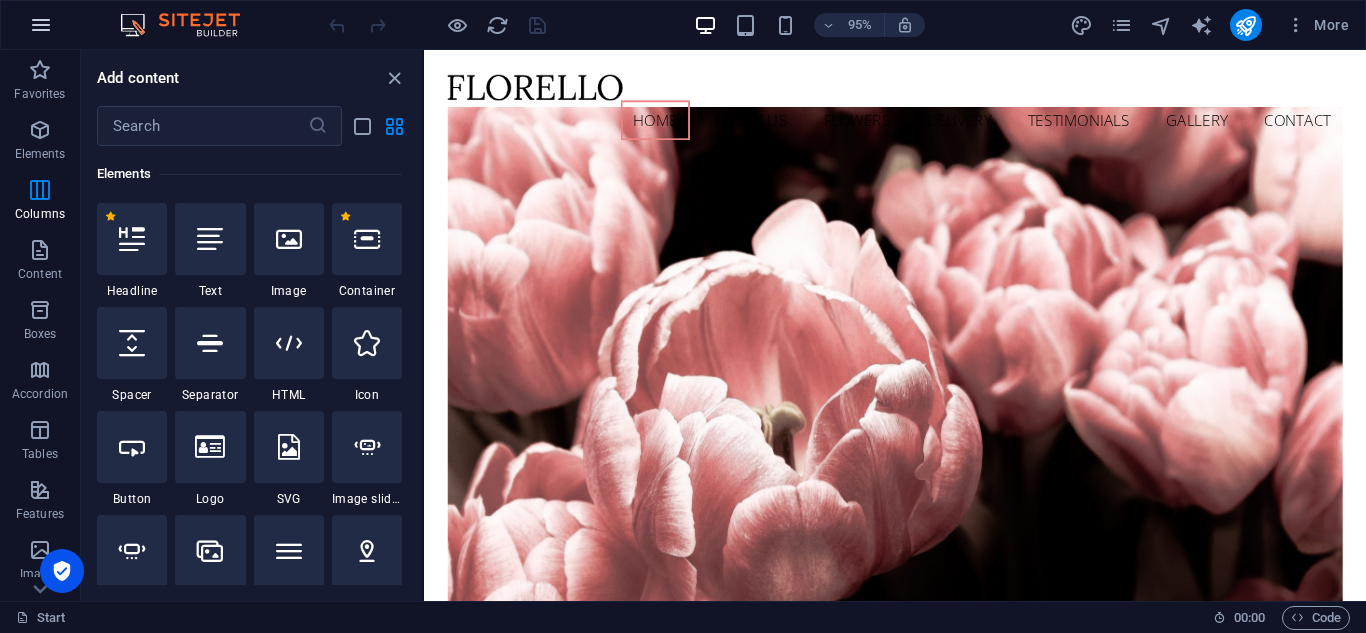 click at bounding box center (41, 25) 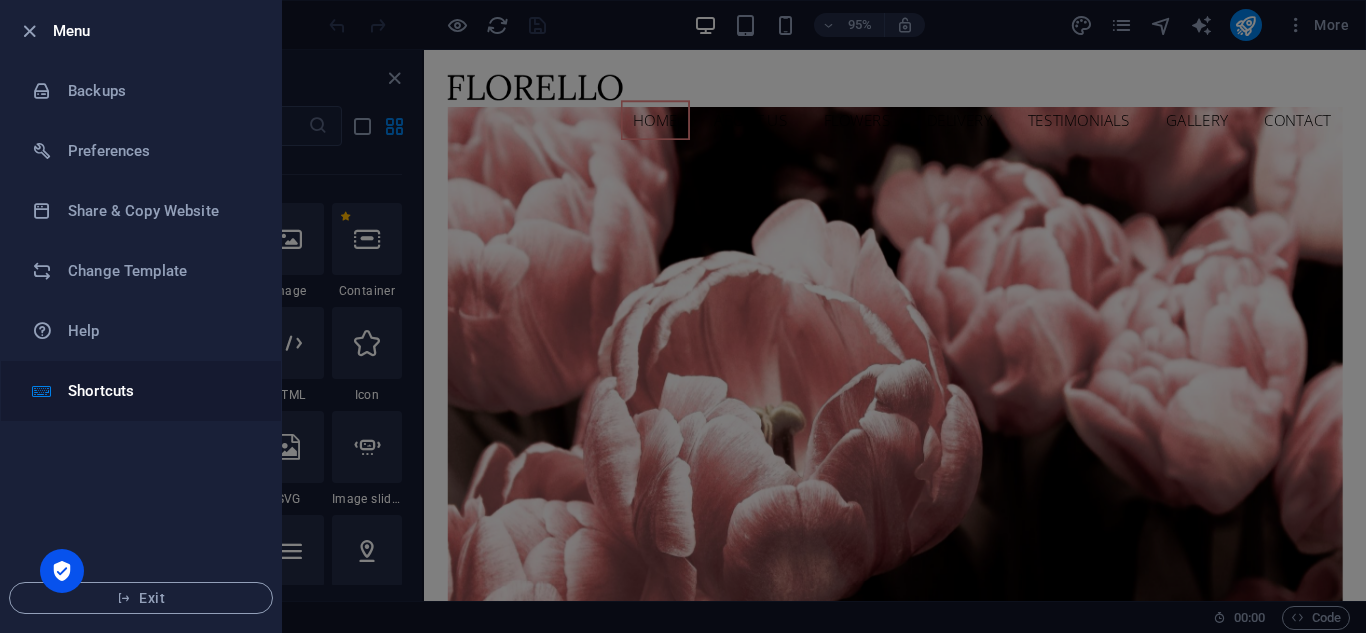 click on "Shortcuts" at bounding box center [160, 391] 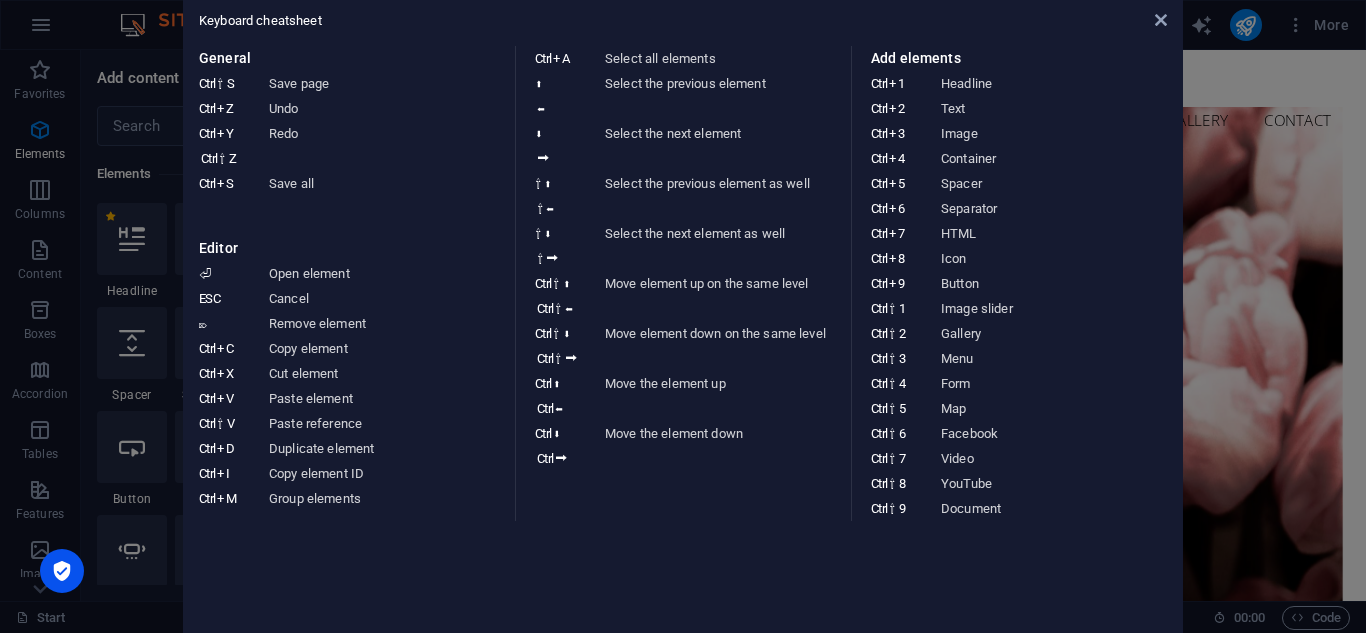 click on "Keyboard cheatsheet General Ctrl ⇧ S Save page Ctrl Z Undo Ctrl Y Ctrl ⇧ Z Redo Ctrl S Save all Editor ⏎ Open element ESC Cancel ⌦ Remove element Ctrl C Copy element Ctrl X Cut element Ctrl V Paste element Ctrl ⇧ V Paste reference Ctrl D Duplicate element Ctrl I Copy element ID Ctrl M Group elements Ctrl A Select all elements ⬆ ⬅ Select the previous element ⬇ ⮕ Select the next element ⇧ ⬆ ⇧ ⬅ Select the previous element as well ⇧ ⬇ ⇧ ⮕ Select the next element as well Ctrl ⇧ ⬆ Ctrl ⇧ ⬅ Move element up on the same level Ctrl ⇧ ⬇ Ctrl ⇧ ⮕ Move element down on the same level Ctrl ⬆ Ctrl ⬅ Move the element up Ctrl ⬇ Ctrl ⮕ Move the element down Add elements Ctrl 1 Headline Ctrl 2 Text Ctrl 3 Image Ctrl 4 Container Ctrl 5 Spacer Ctrl 6 Separator Ctrl 7 HTML Ctrl 8 Icon Ctrl 9 Button Ctrl ⇧ 1 Image slider Ctrl ⇧ 2 Gallery Ctrl ⇧ 3 Menu Ctrl ⇧ 4 Form Ctrl ⇧ 5 Map Ctrl ⇧ 6 Facebook Ctrl ⇧ 7 Video Ctrl ⇧ 8 YouTube Ctrl ⇧ 9 Document" at bounding box center (683, 316) 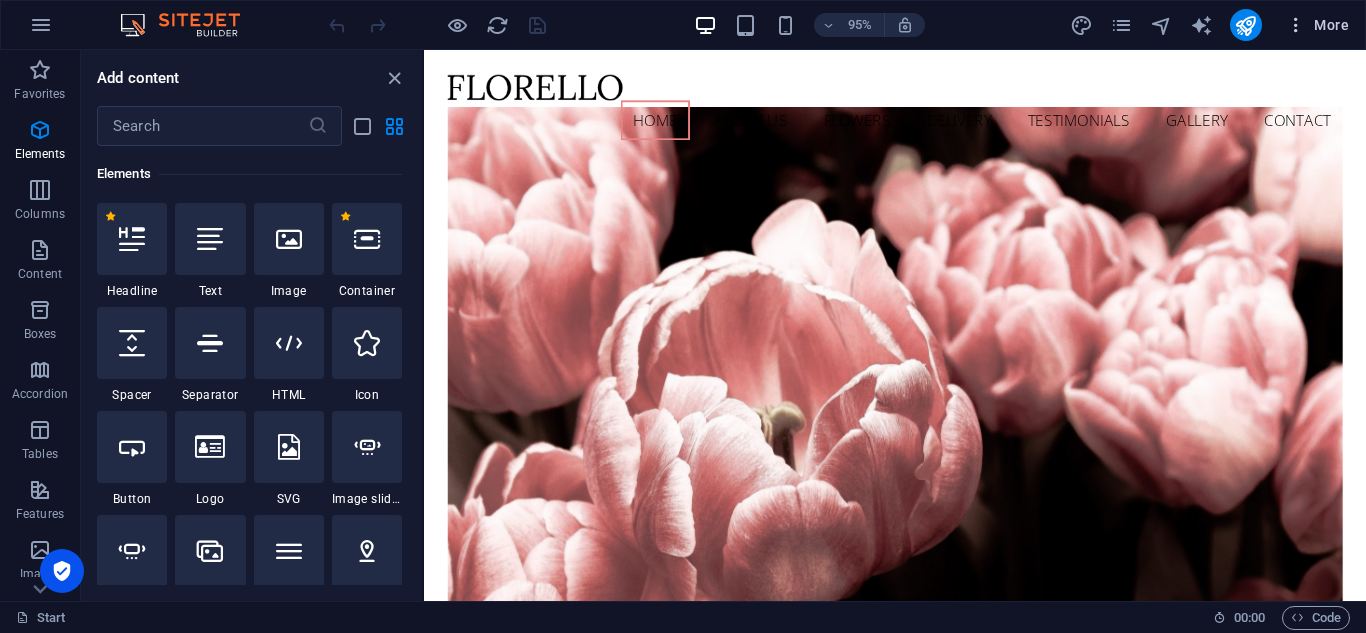 click on "More" at bounding box center (1317, 25) 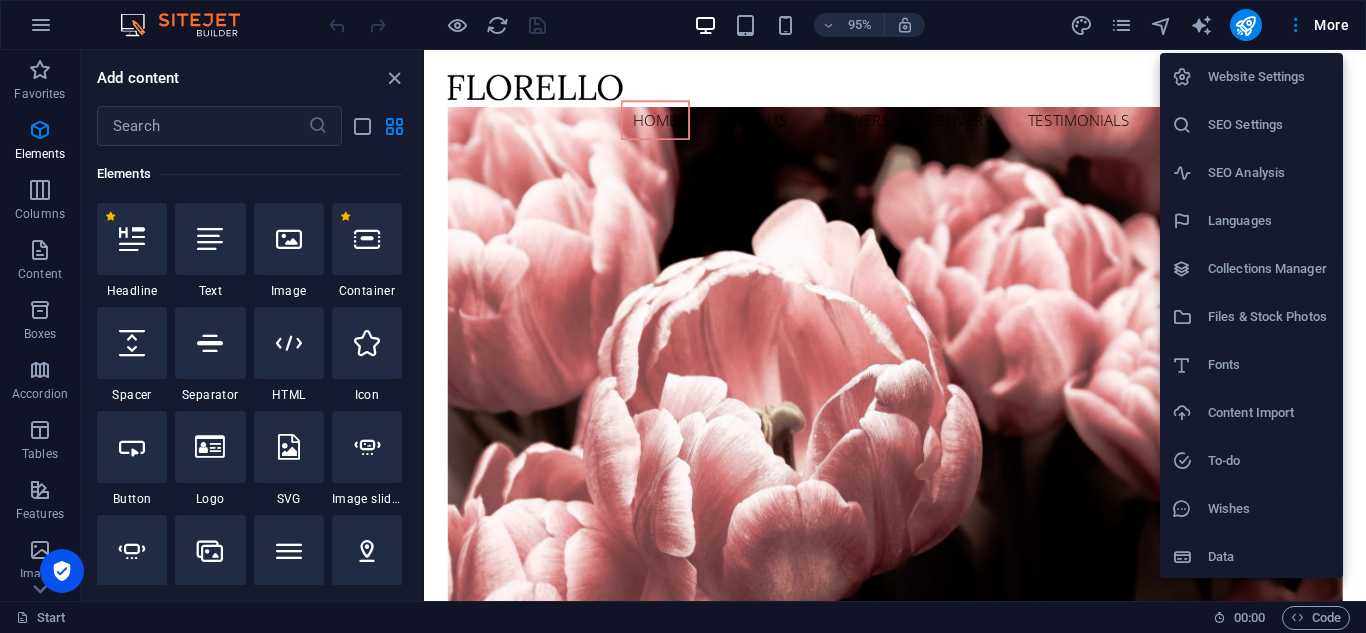 click on "Website Settings" at bounding box center (1269, 77) 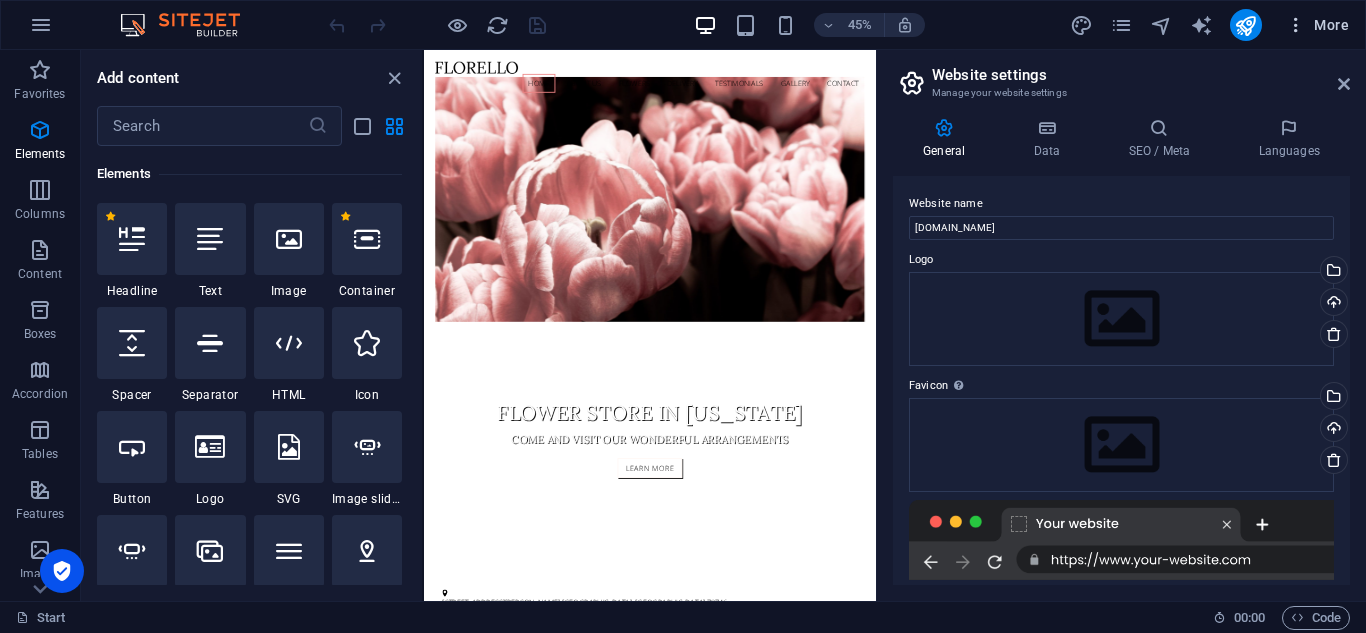 click at bounding box center (1296, 25) 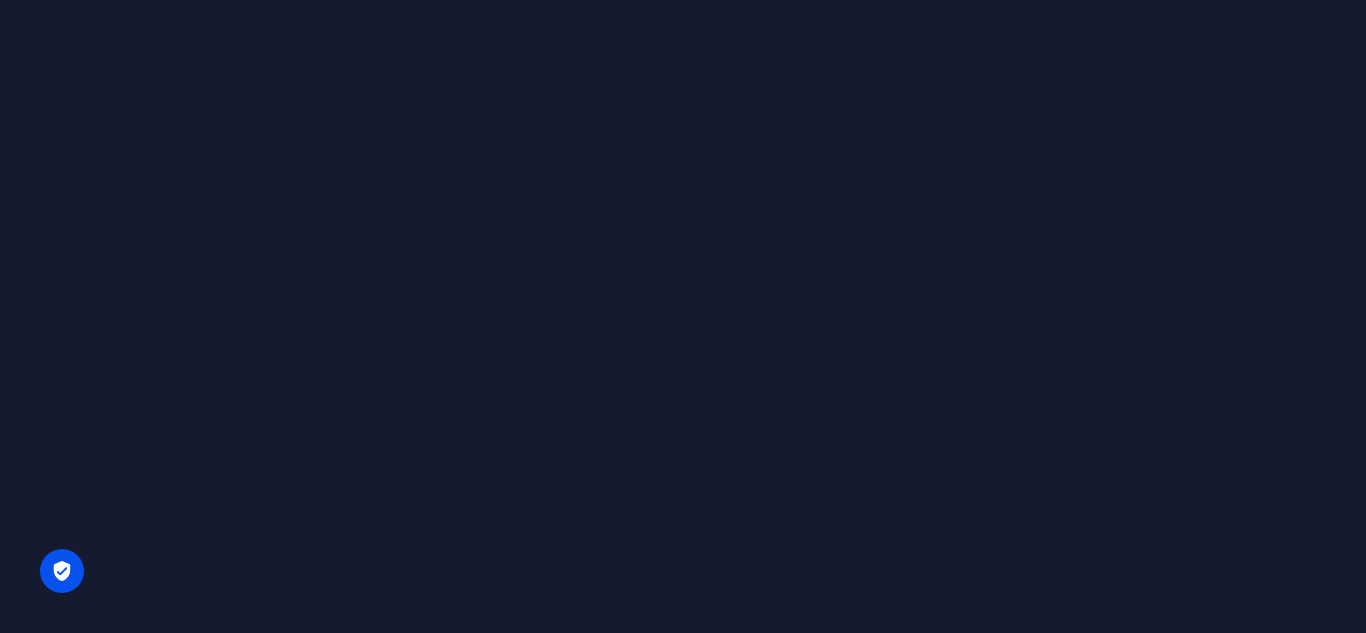 scroll, scrollTop: 0, scrollLeft: 0, axis: both 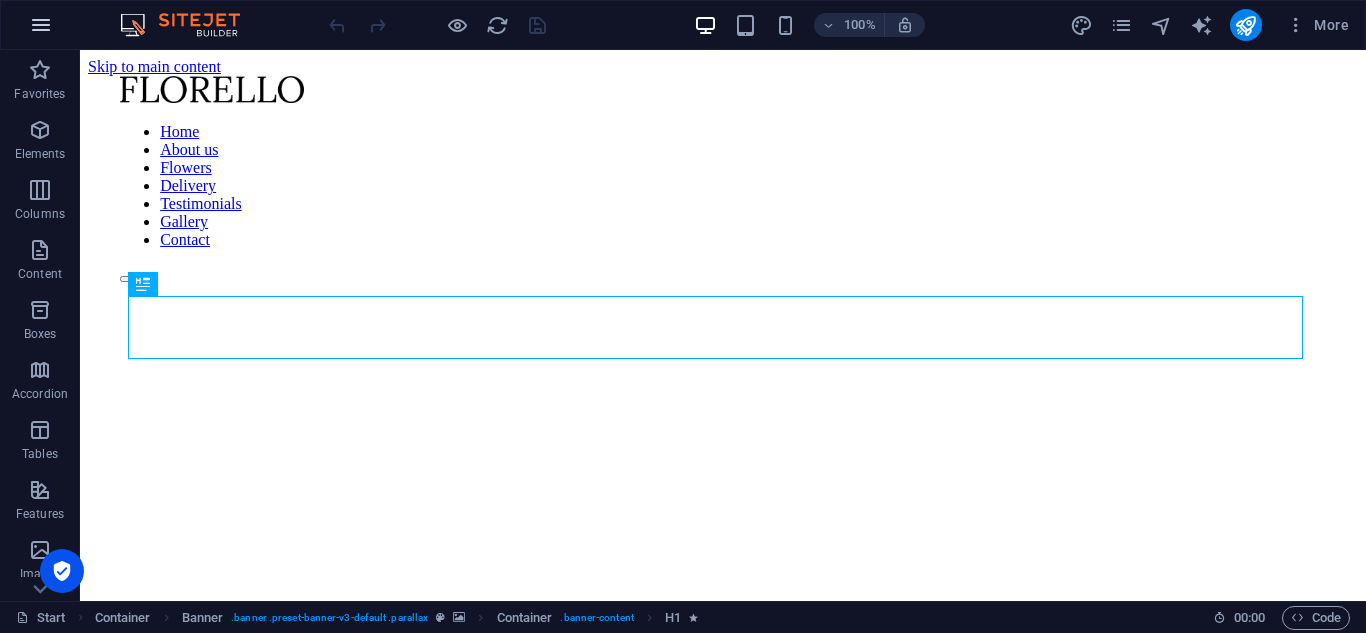 click at bounding box center (41, 25) 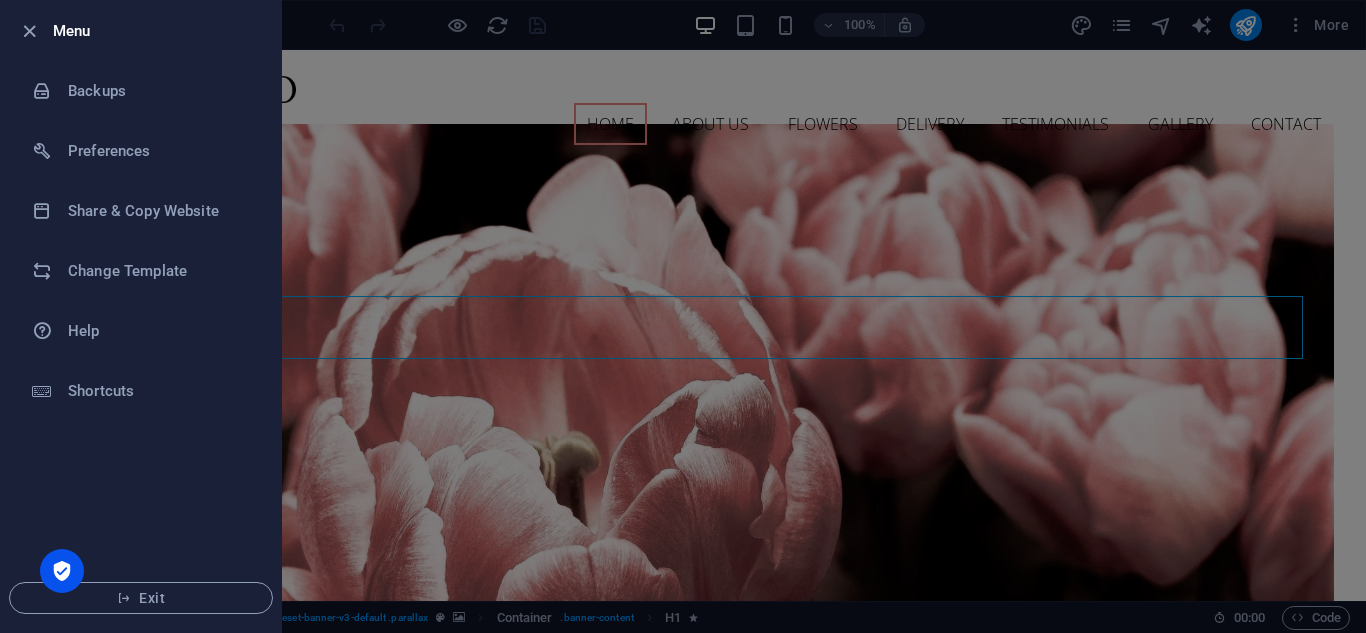 click at bounding box center [683, 316] 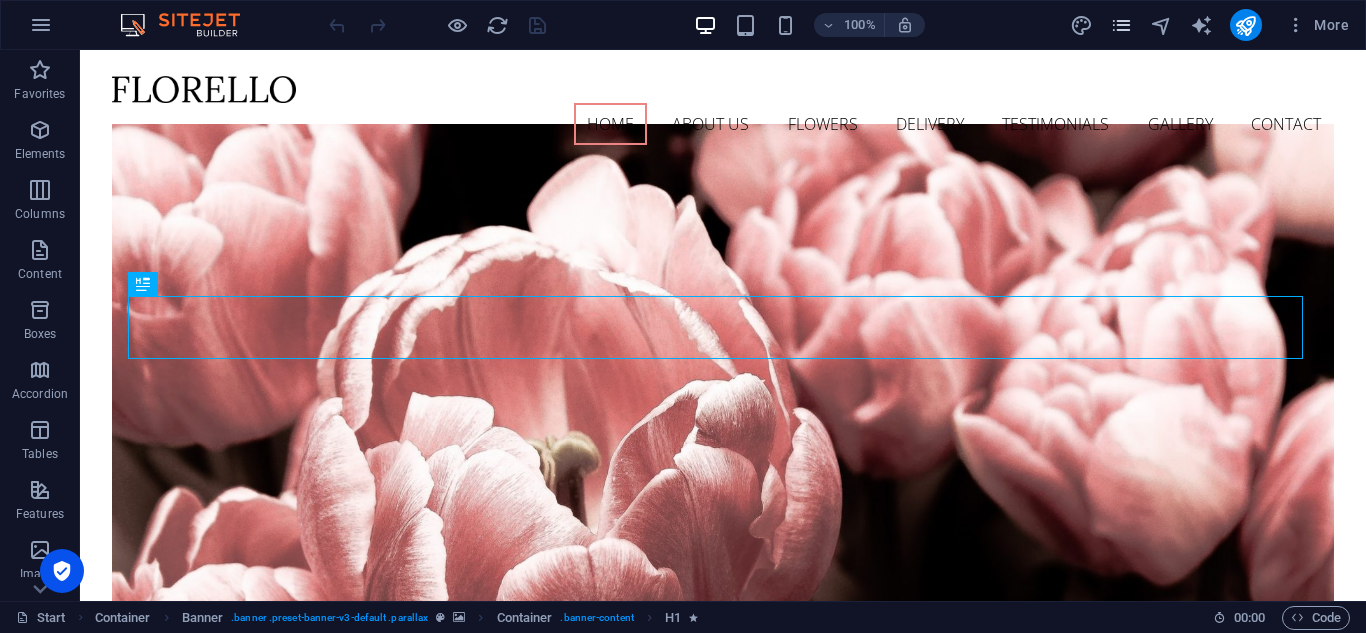click at bounding box center [1121, 25] 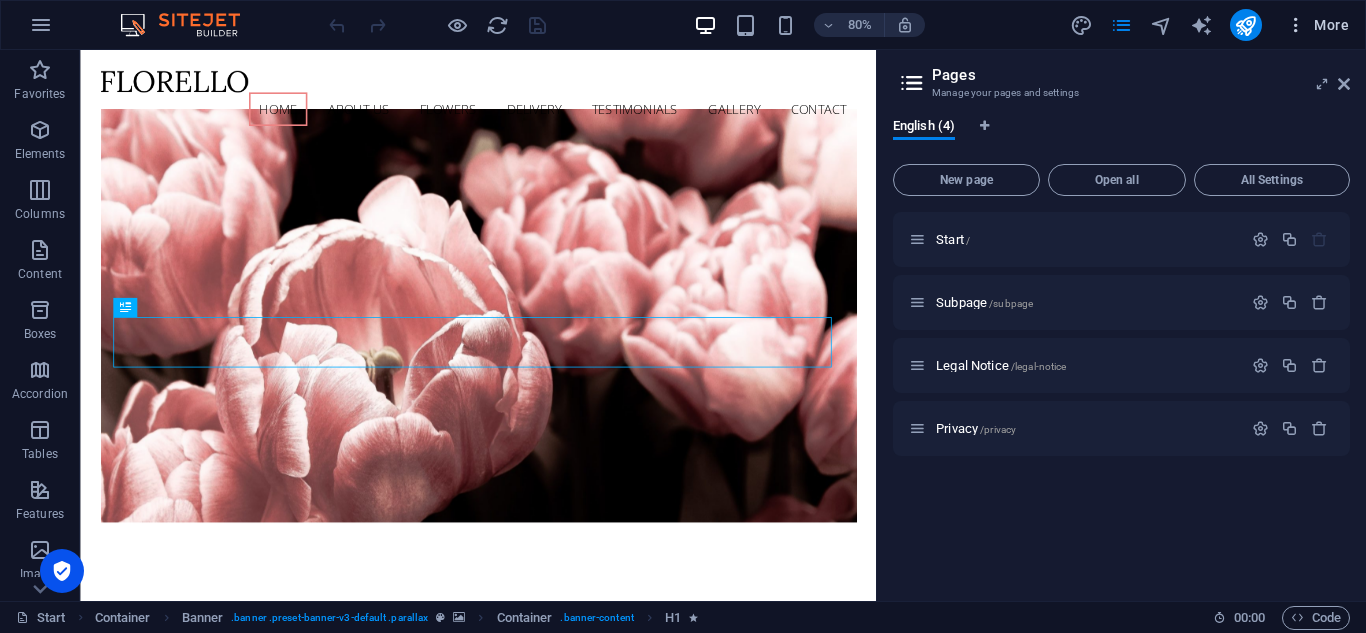 click at bounding box center (1296, 25) 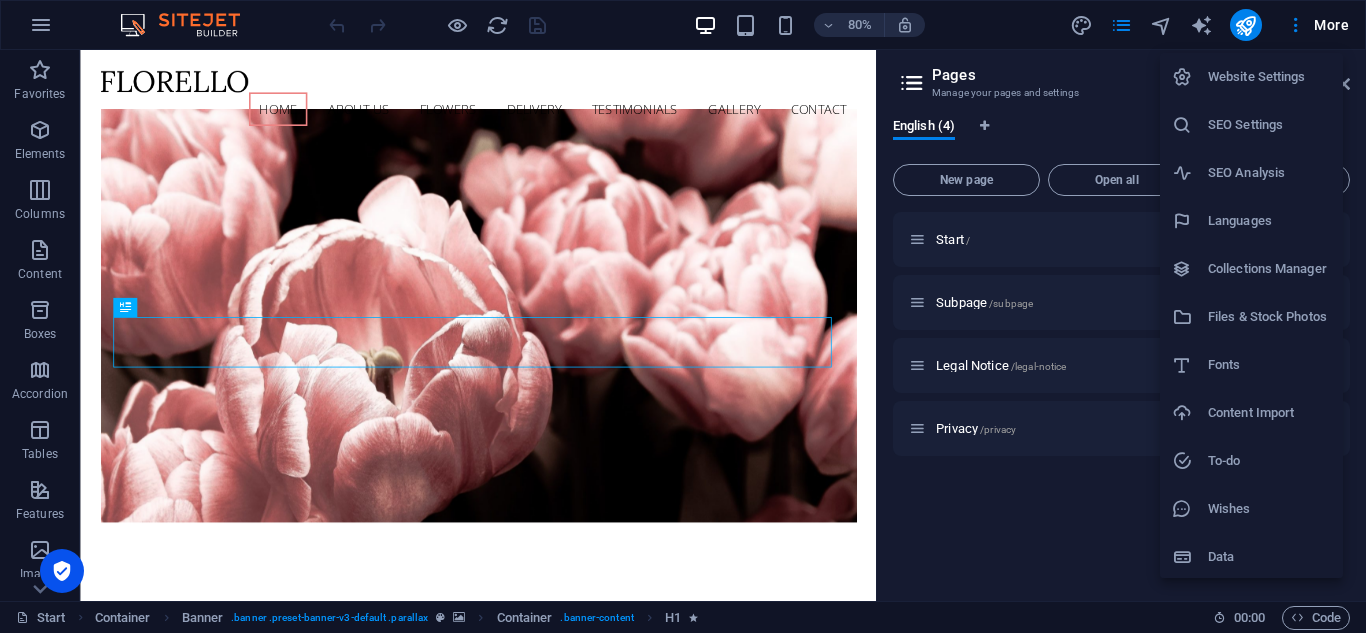 click on "Data" at bounding box center (1269, 557) 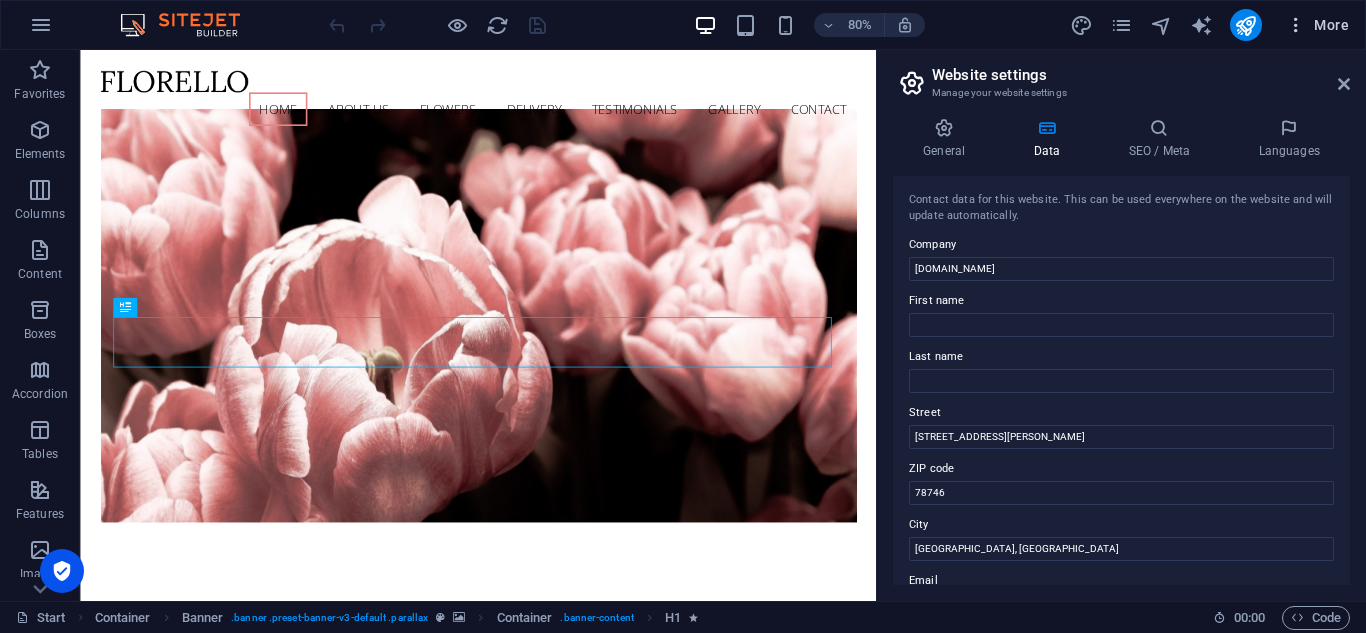 click on "More" at bounding box center [1317, 25] 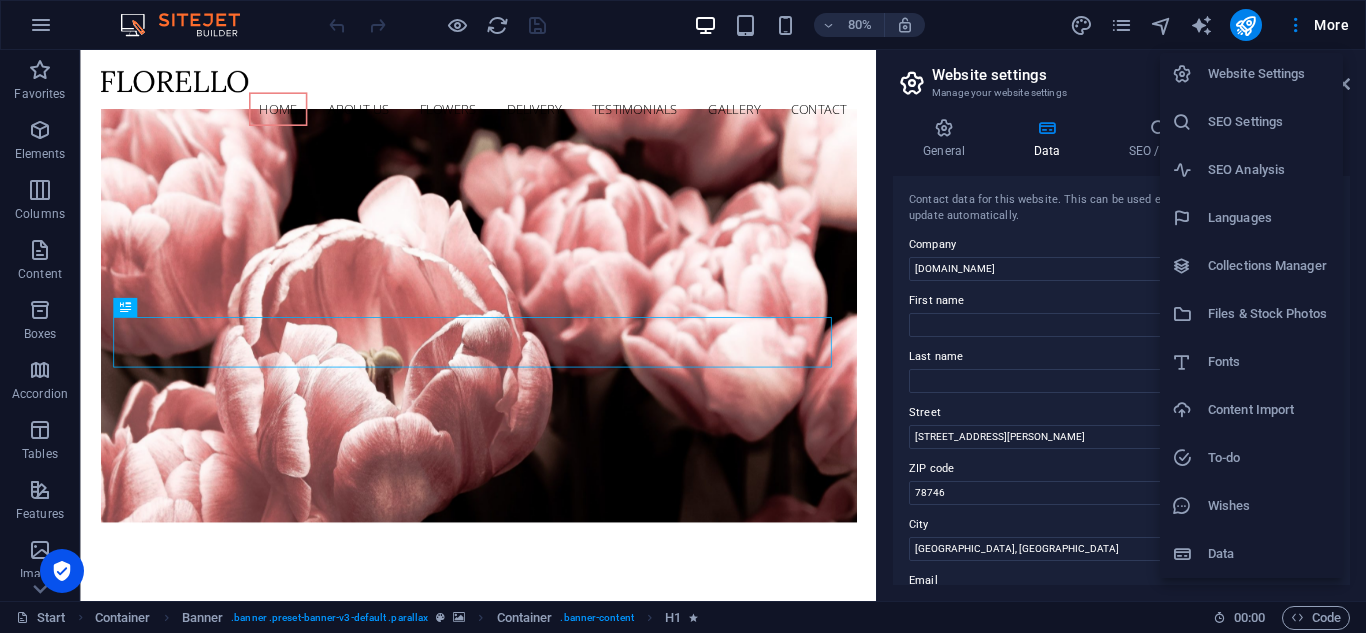 scroll, scrollTop: 0, scrollLeft: 0, axis: both 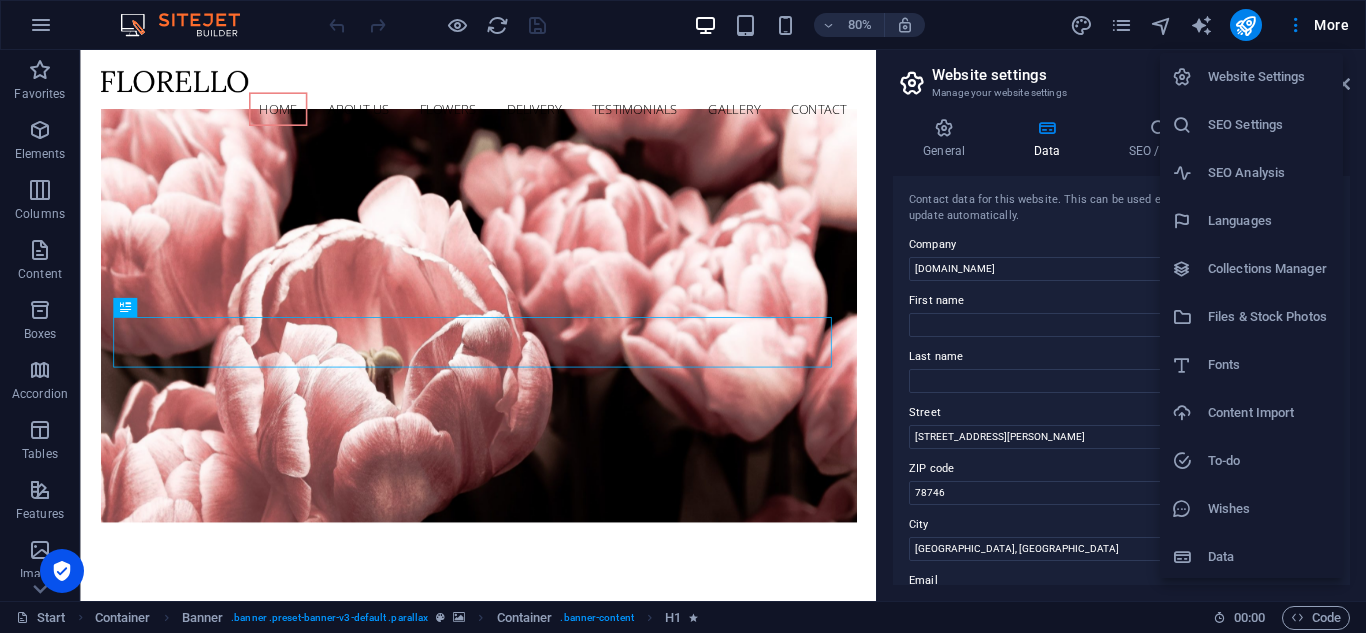 click at bounding box center [683, 316] 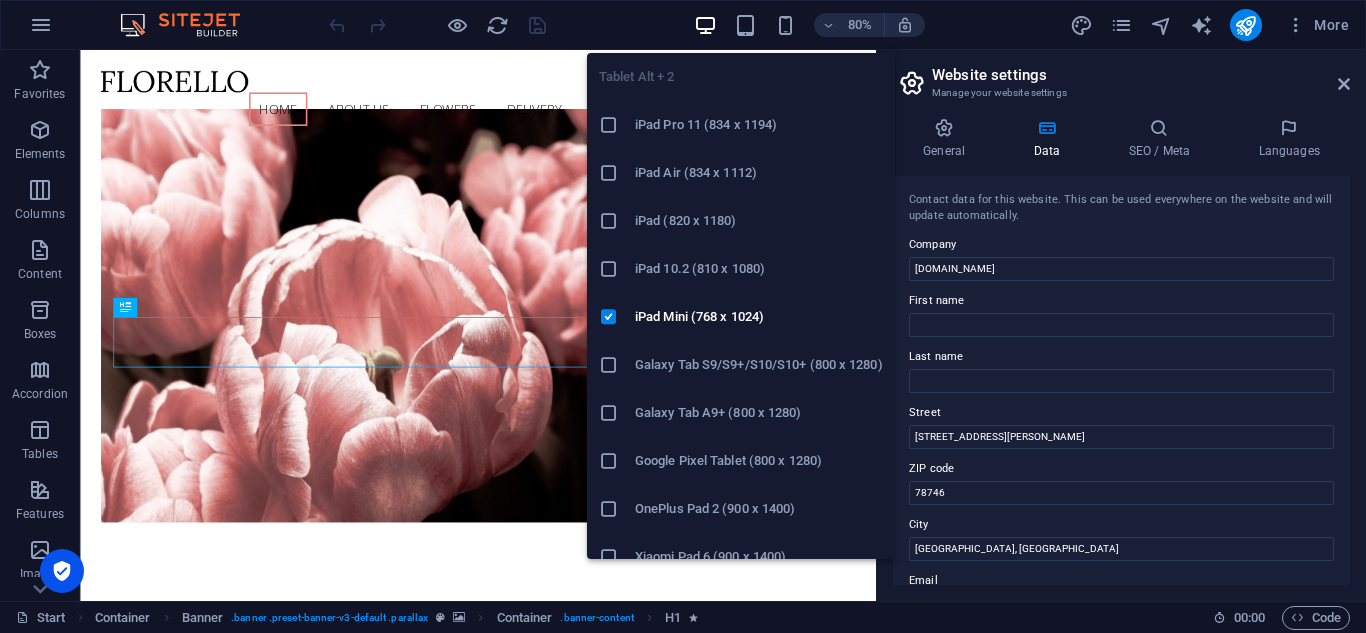 click at bounding box center (745, 25) 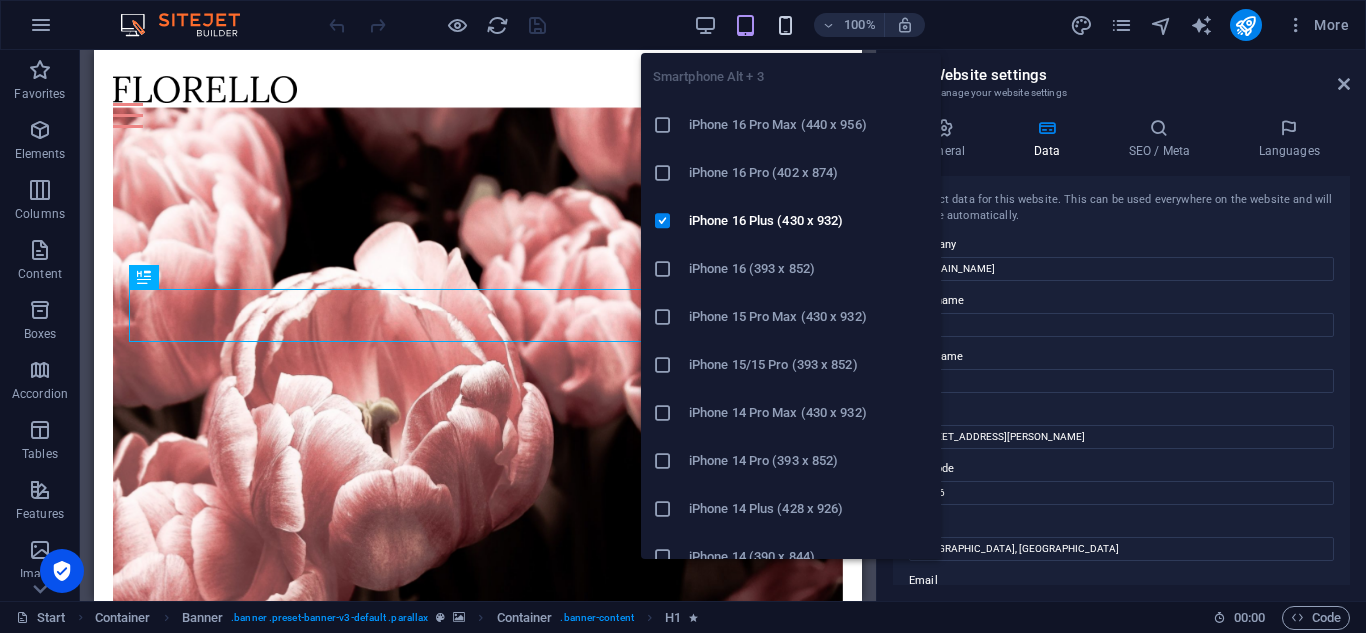 click at bounding box center [785, 25] 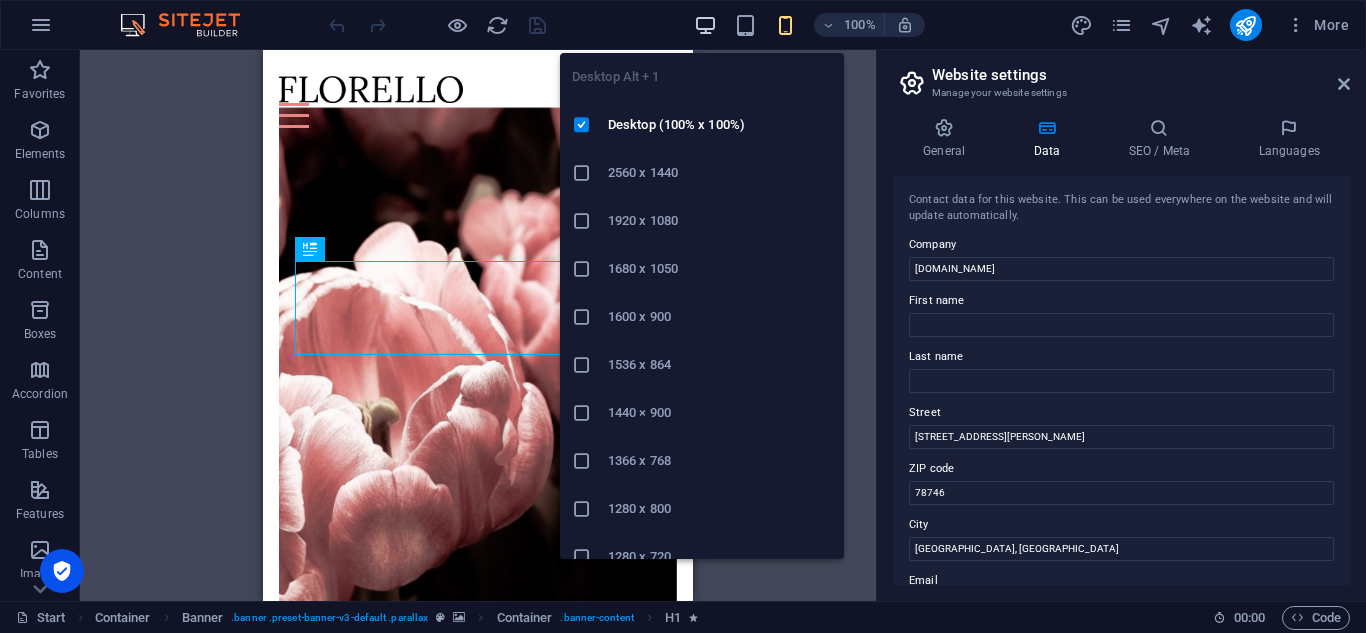 click at bounding box center (705, 25) 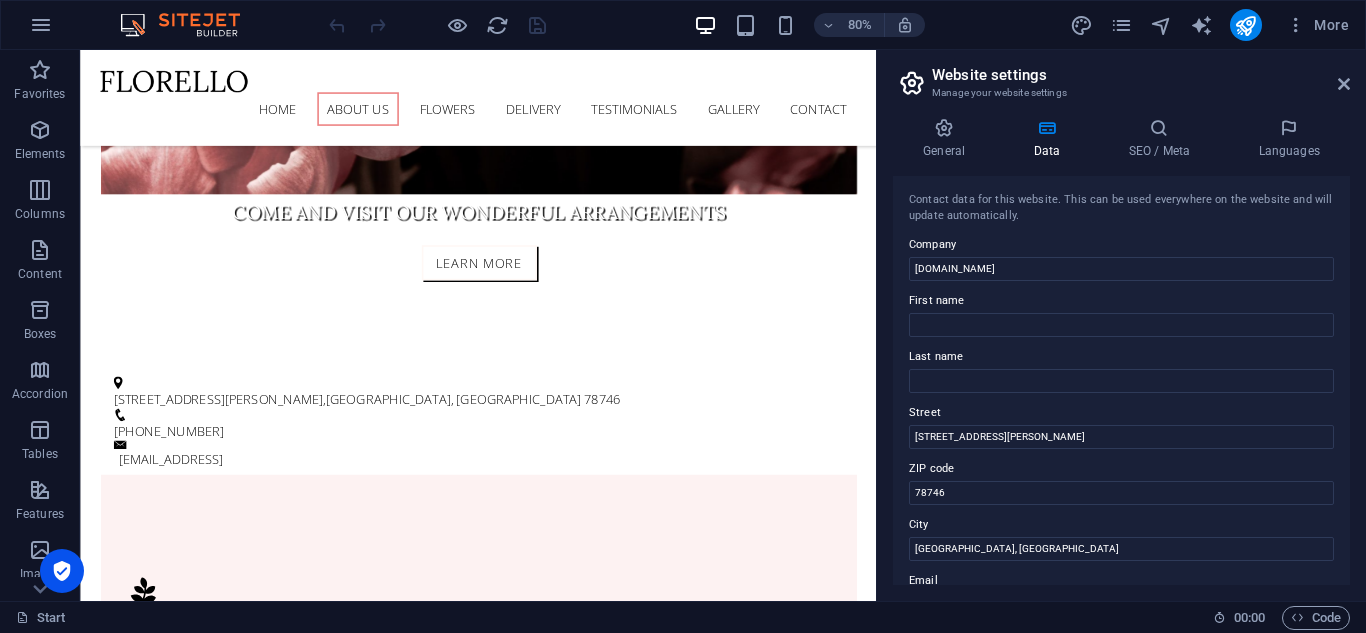 scroll, scrollTop: 0, scrollLeft: 0, axis: both 